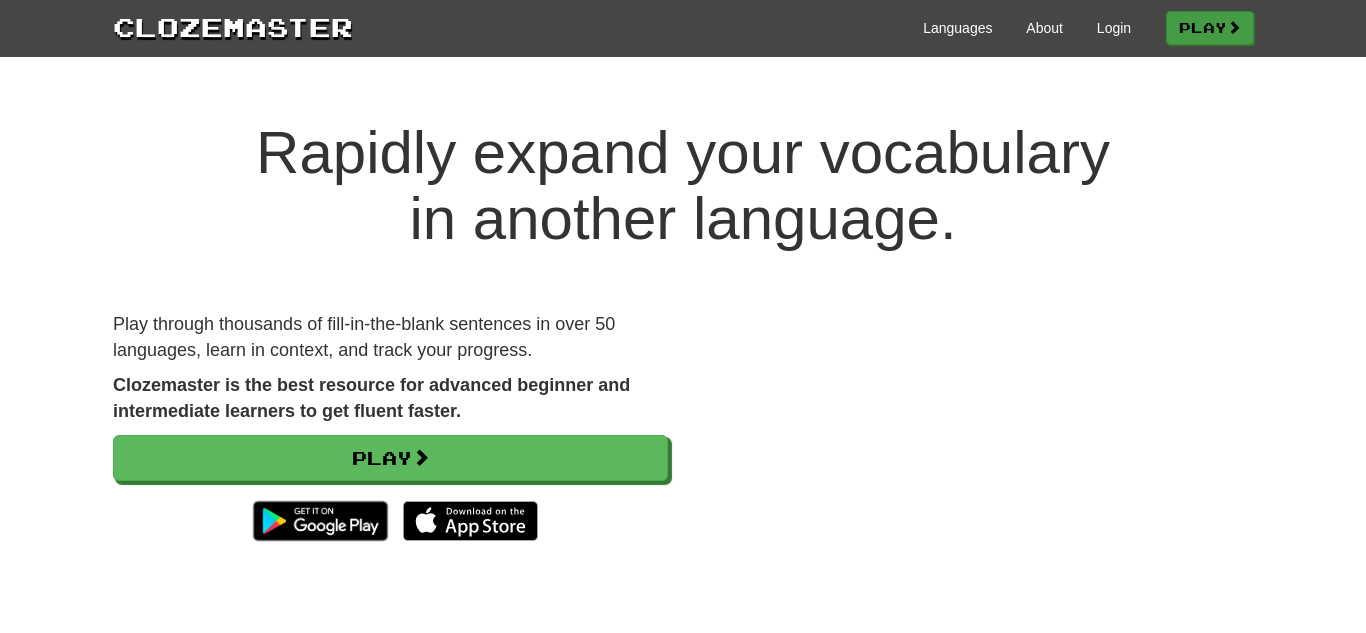 scroll, scrollTop: 0, scrollLeft: 0, axis: both 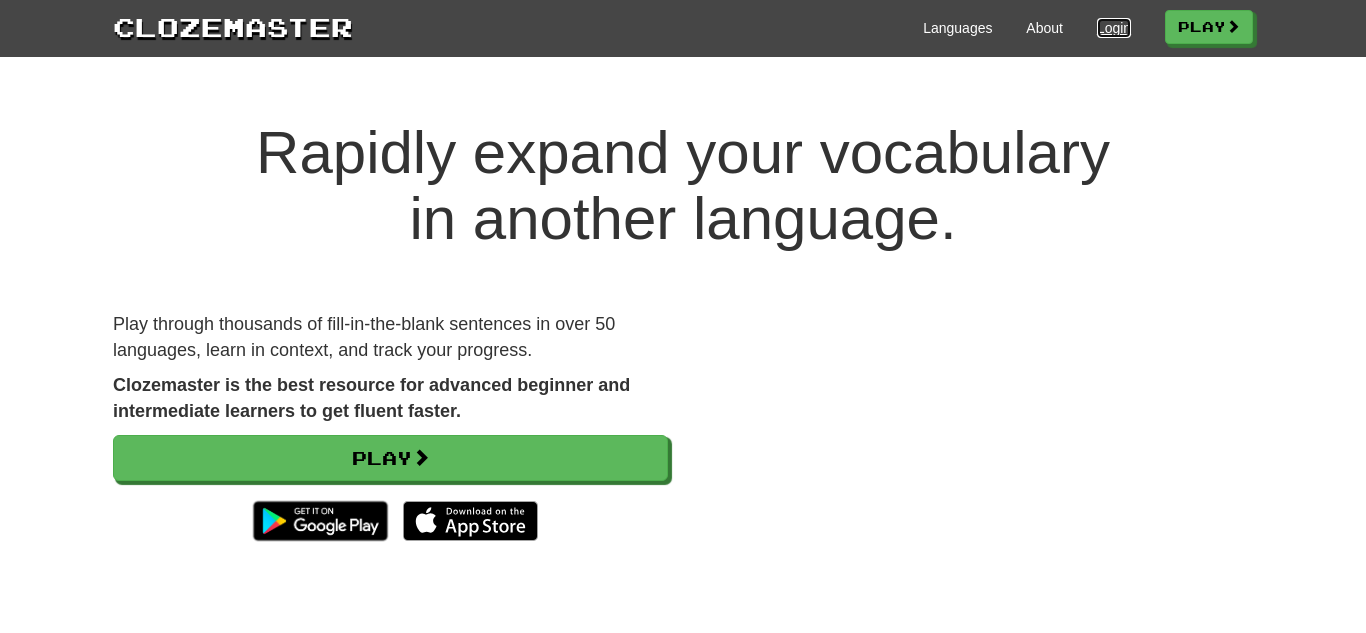 click on "Login" at bounding box center [1114, 28] 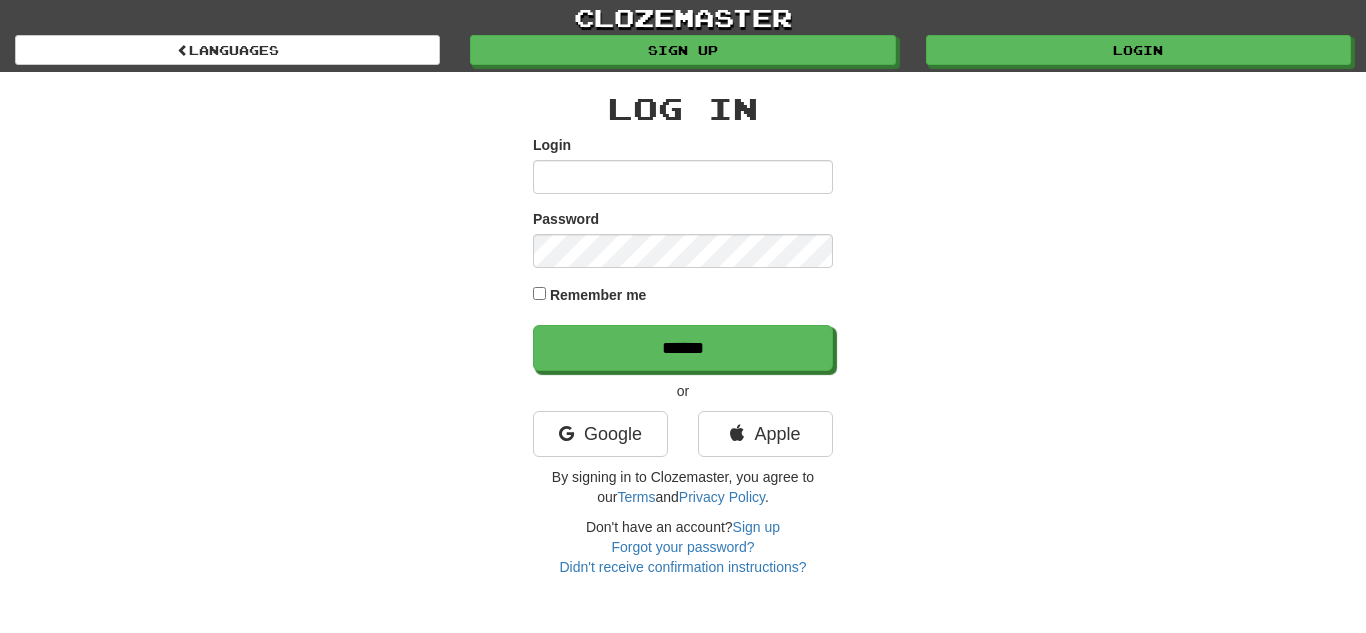 scroll, scrollTop: 0, scrollLeft: 0, axis: both 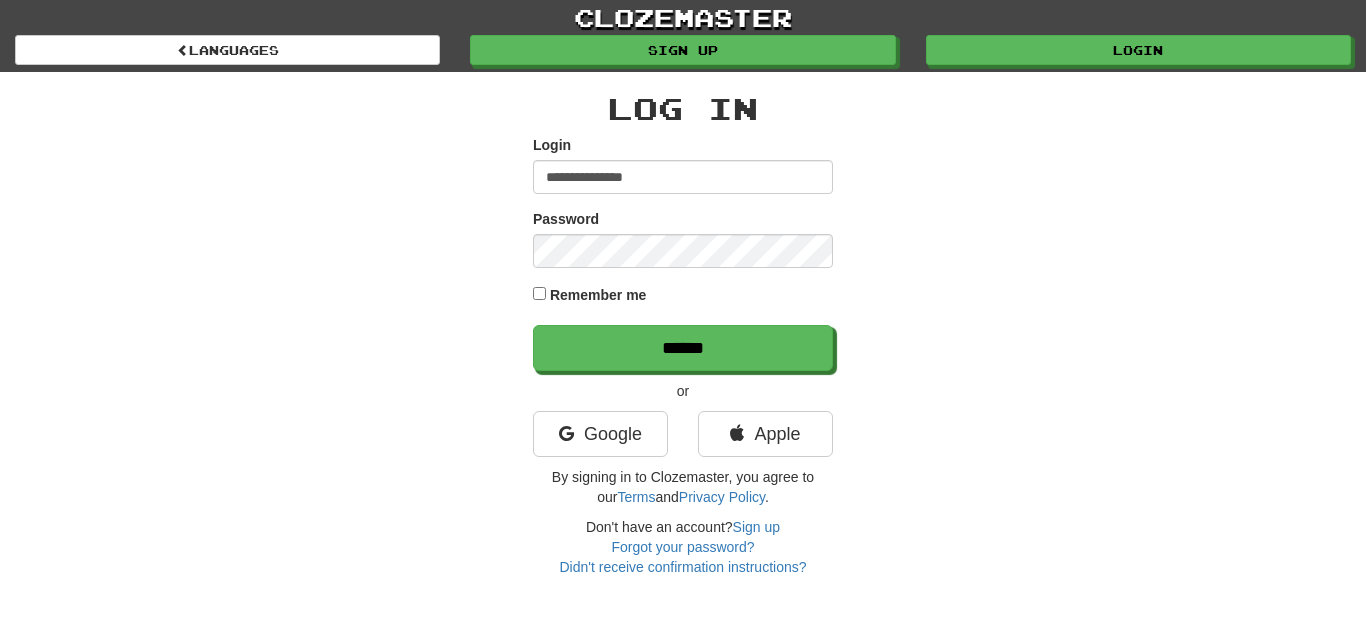 type on "**********" 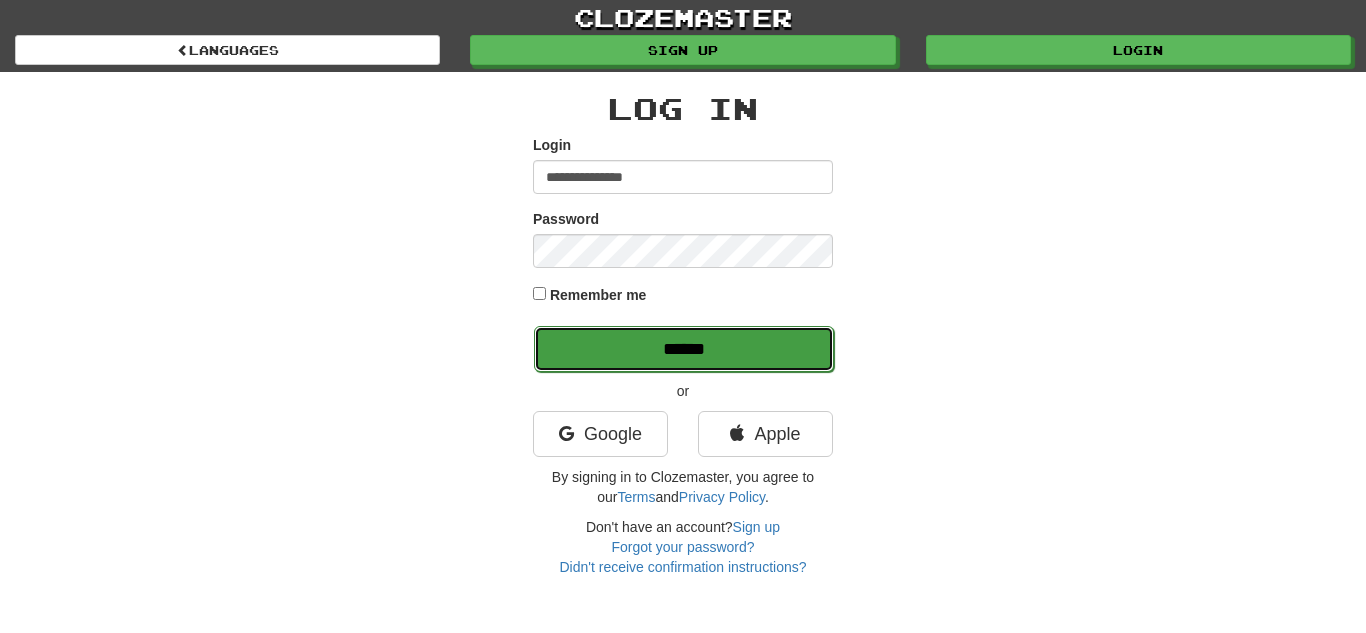 click on "******" at bounding box center (684, 349) 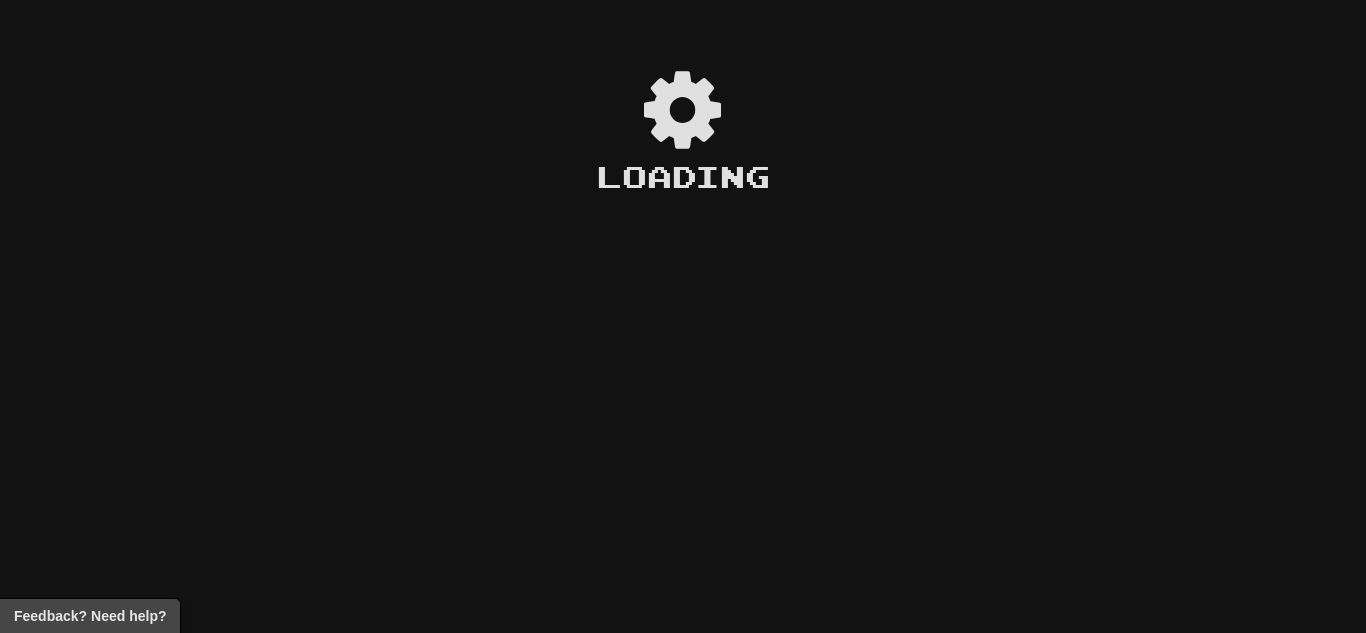 scroll, scrollTop: 0, scrollLeft: 0, axis: both 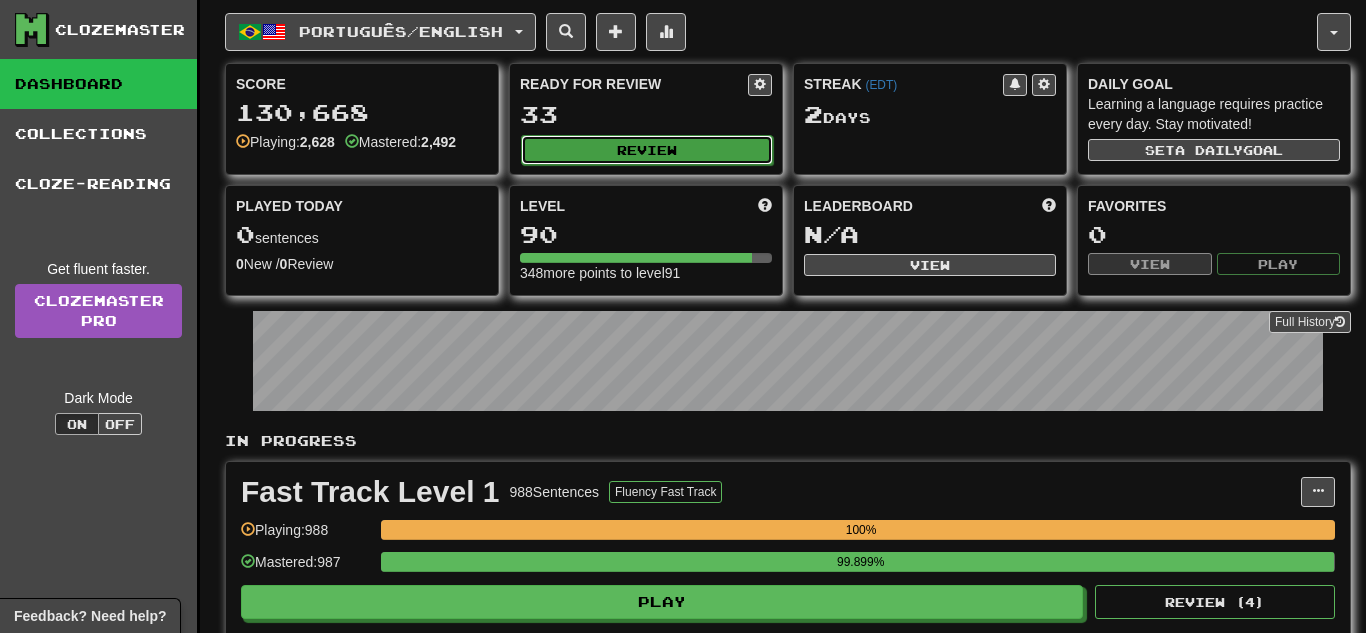 click on "Review" at bounding box center (647, 150) 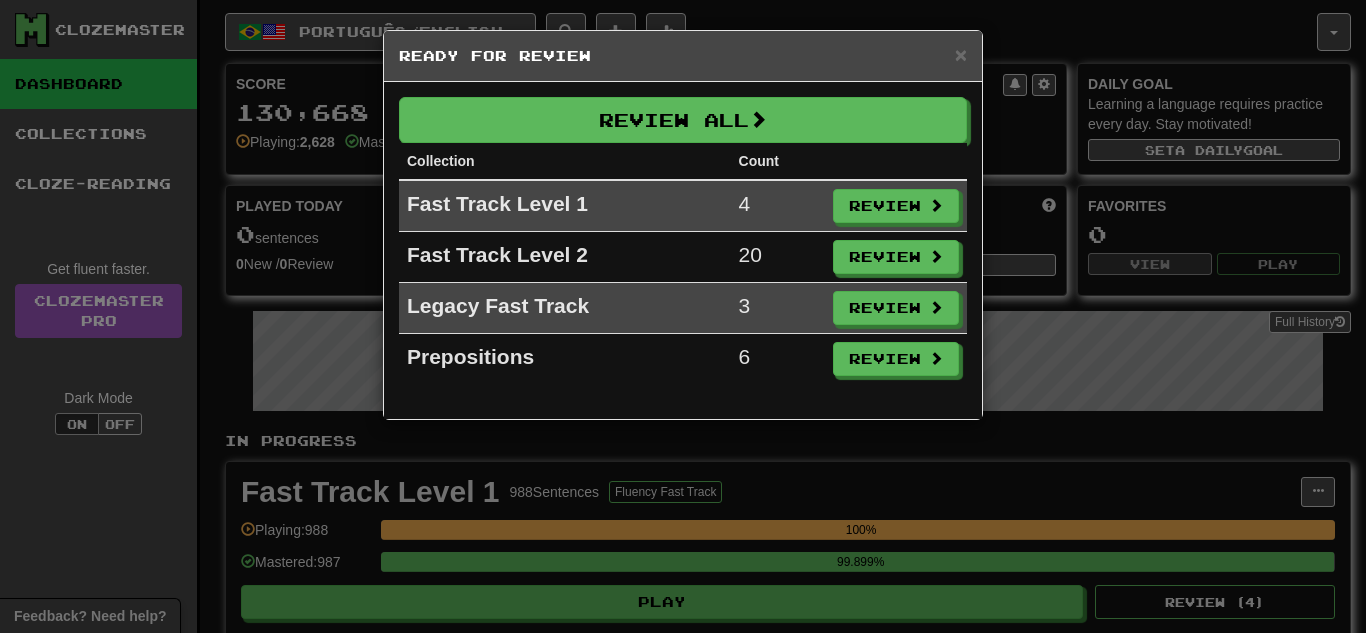 click at bounding box center [896, 161] 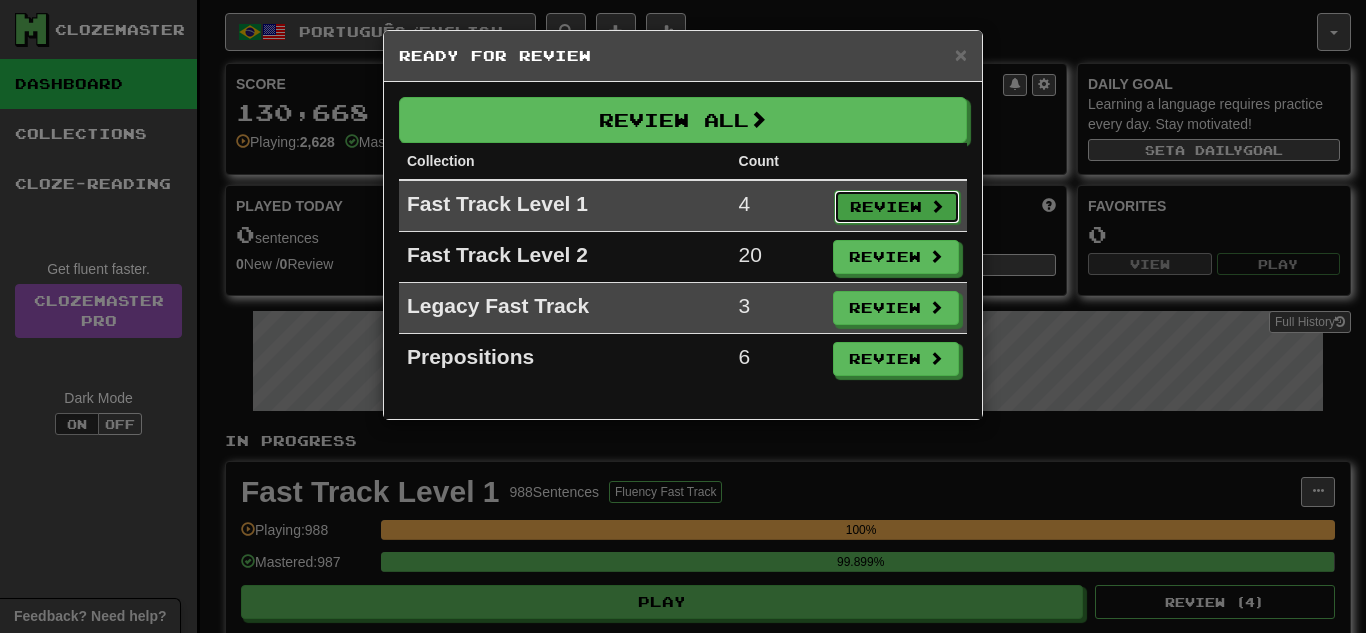 click on "Review" at bounding box center (897, 207) 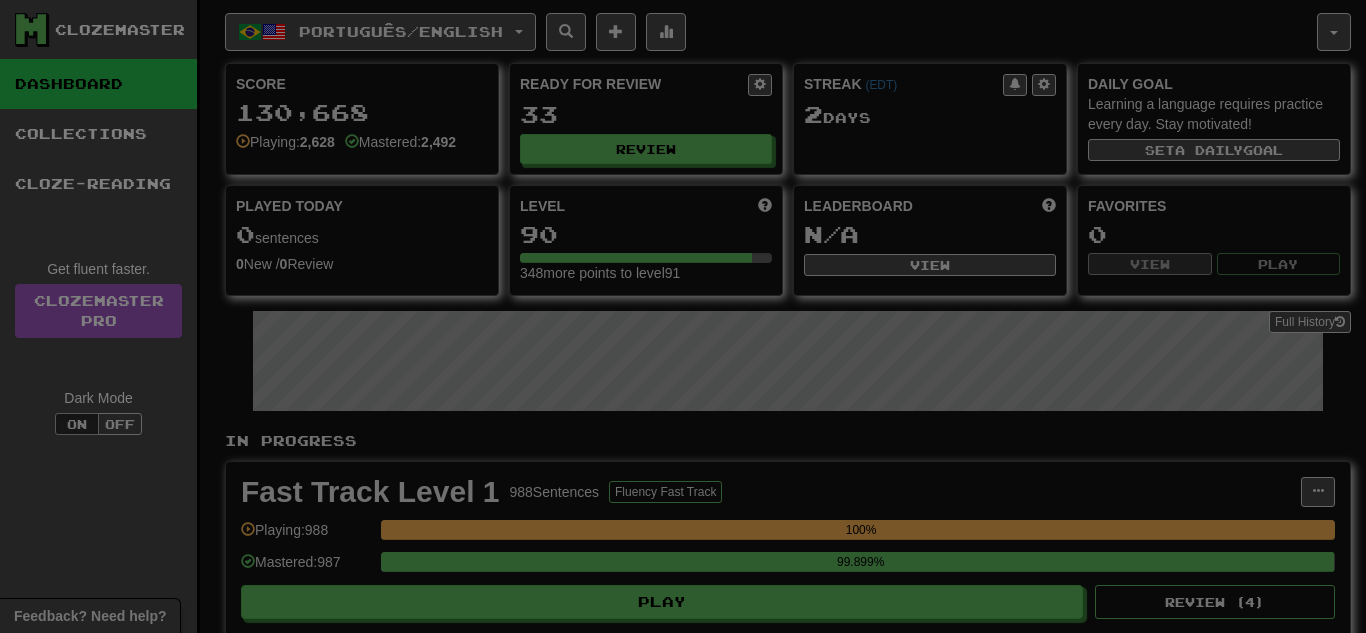 select on "**" 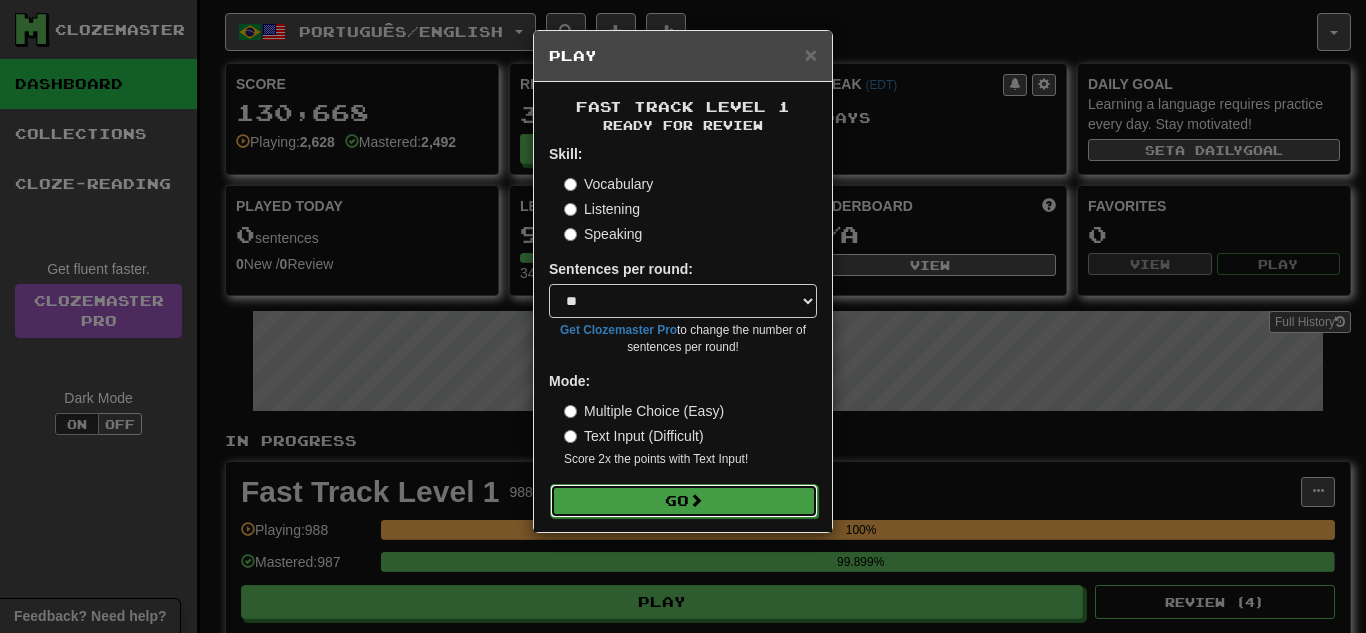 click on "Go" at bounding box center [684, 501] 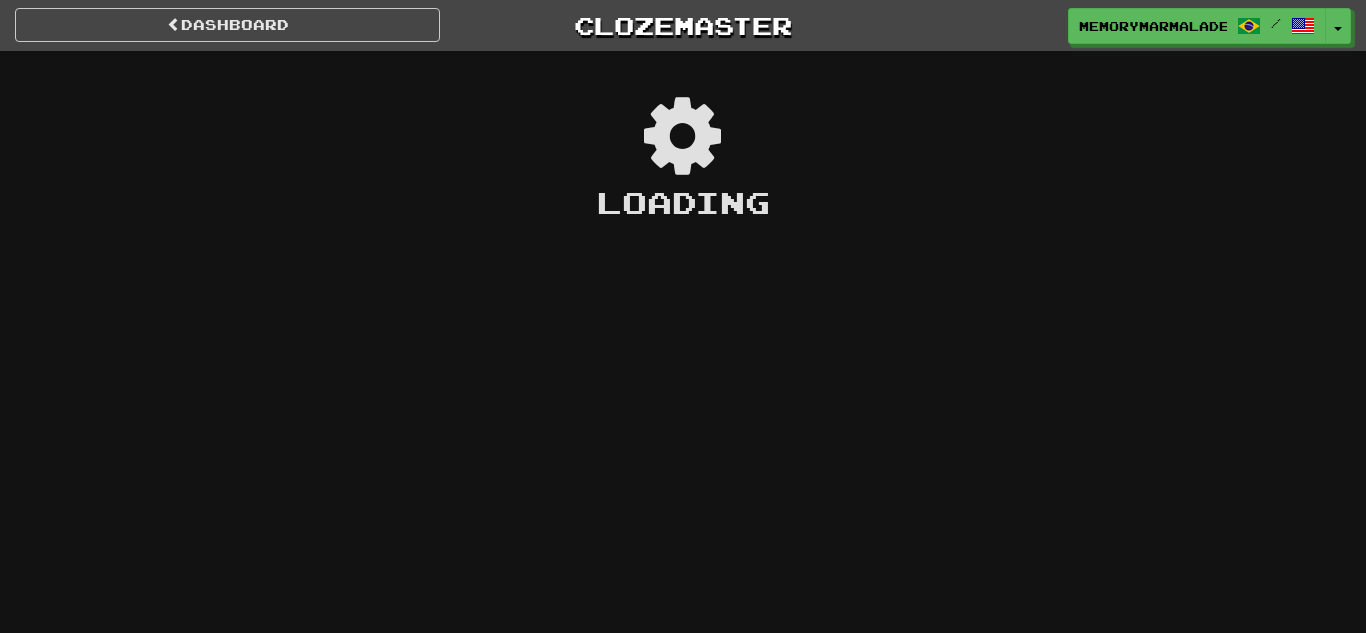 scroll, scrollTop: 0, scrollLeft: 0, axis: both 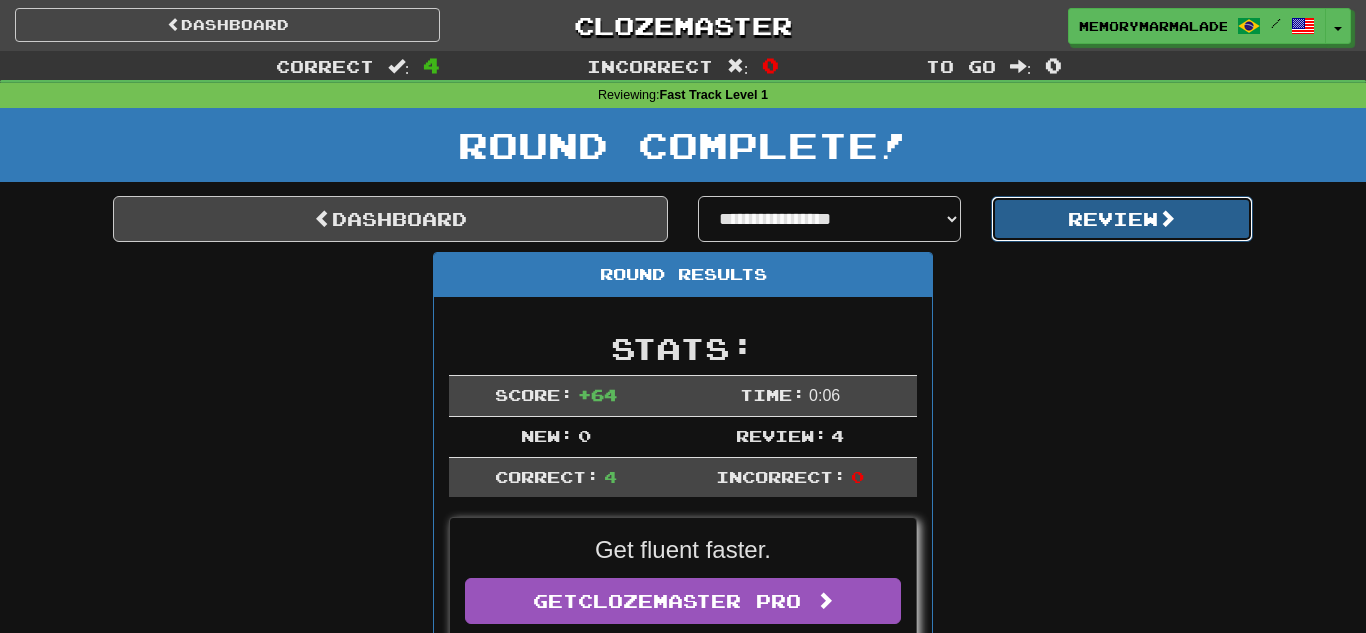 click on "Review" at bounding box center [1122, 219] 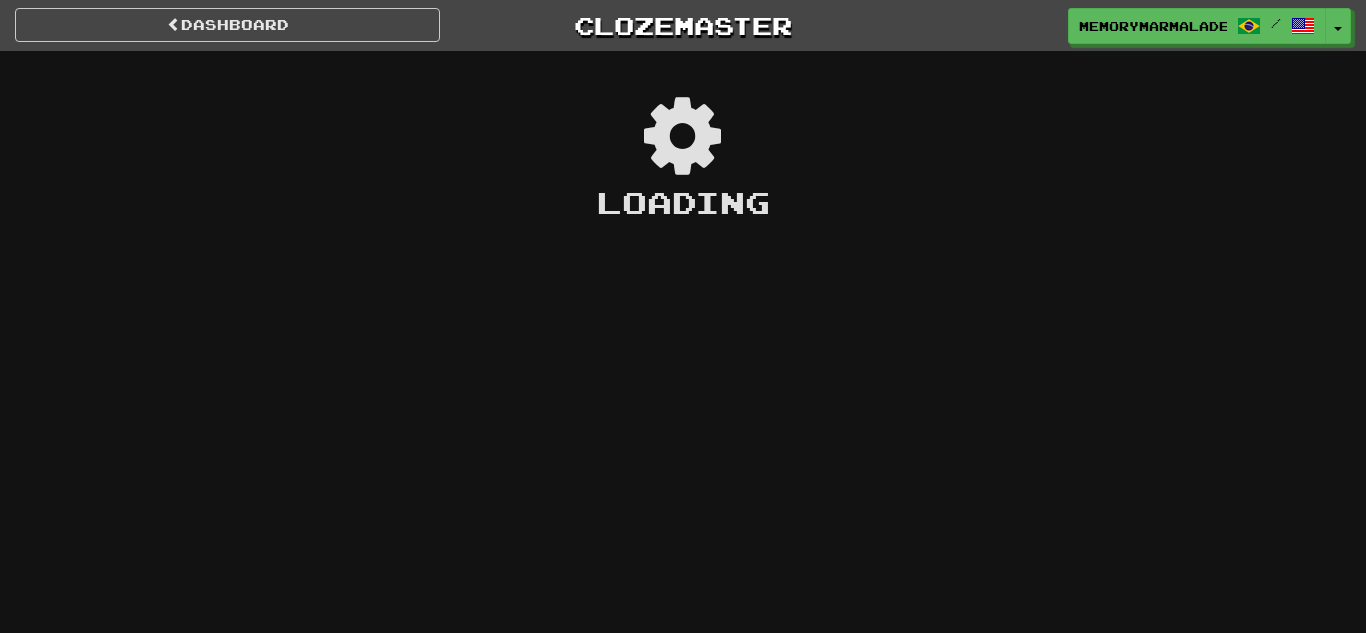 scroll, scrollTop: 0, scrollLeft: 0, axis: both 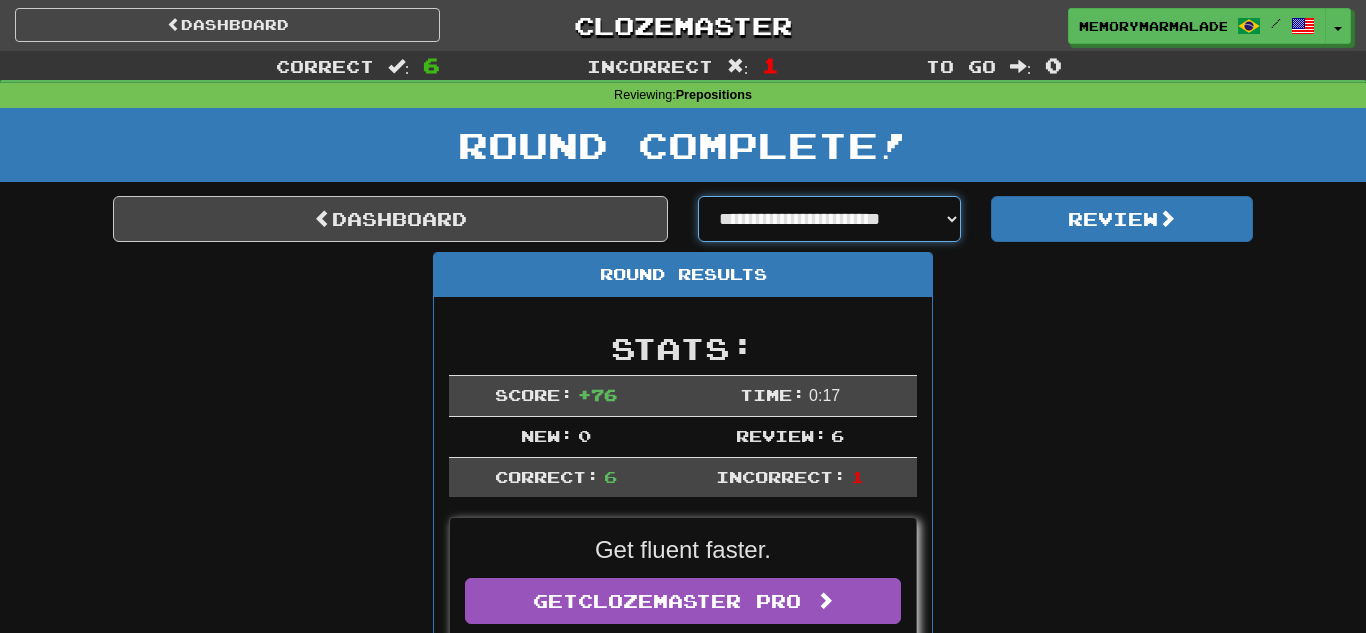 click on "**********" at bounding box center [829, 219] 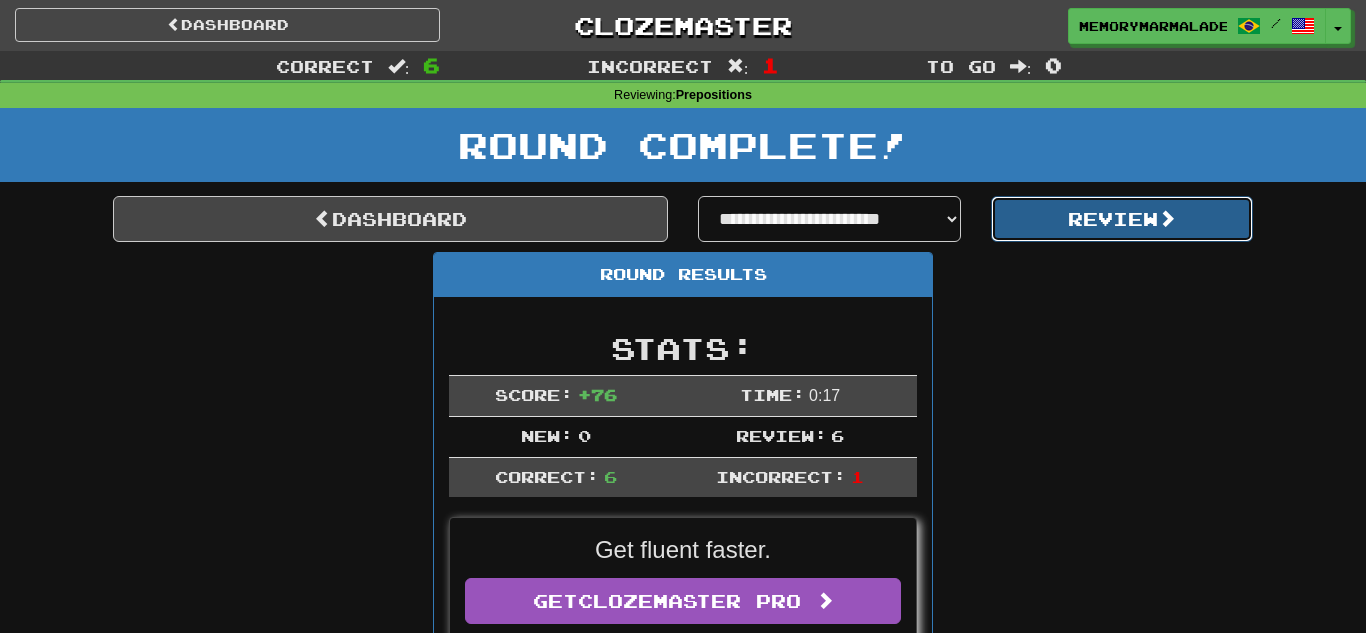 click on "Review" at bounding box center [1122, 219] 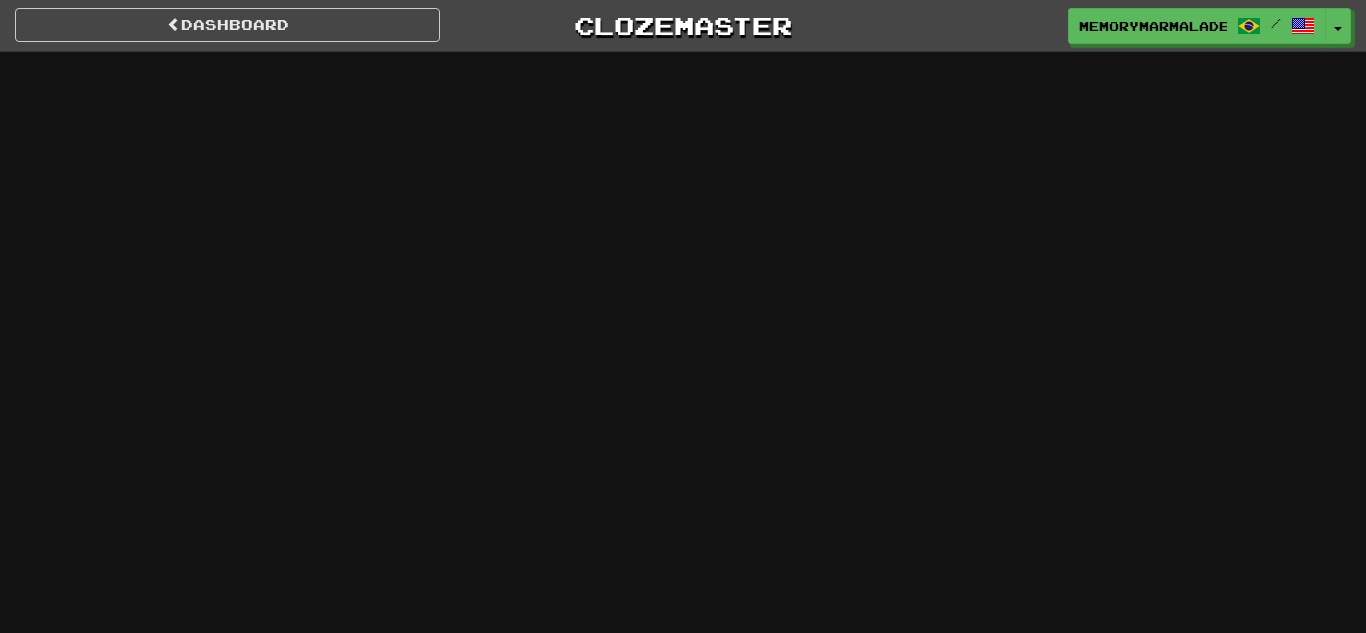 scroll, scrollTop: 0, scrollLeft: 0, axis: both 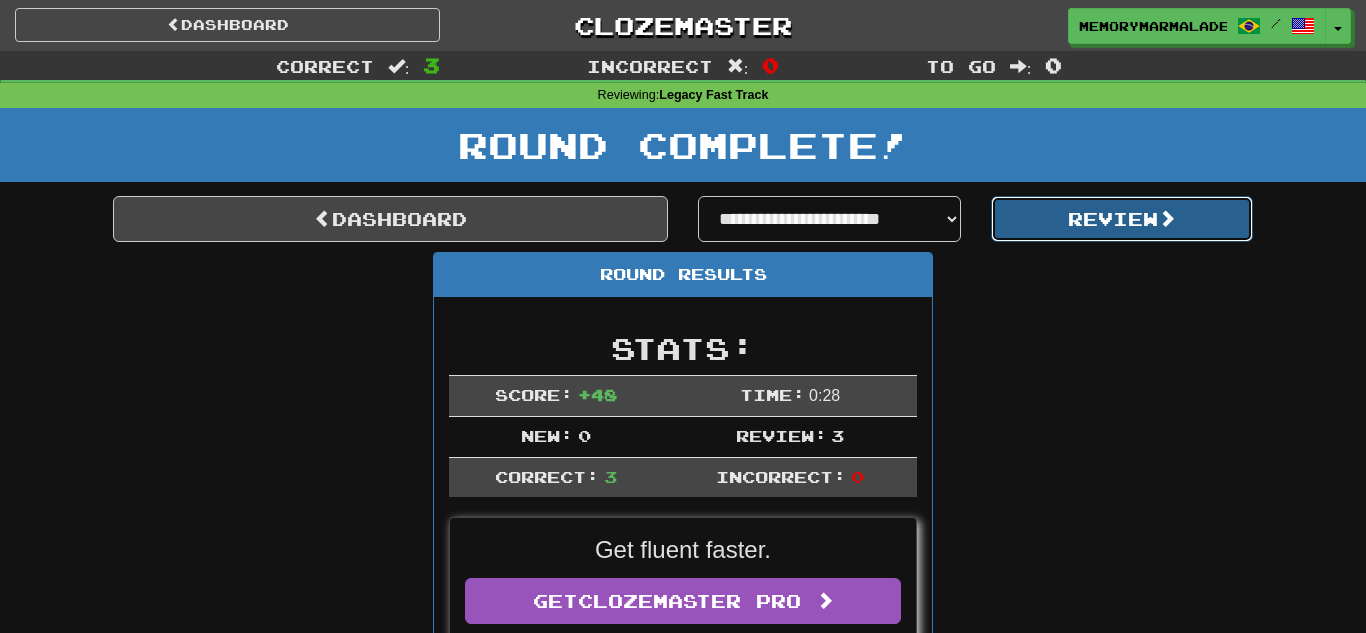 click on "Review" at bounding box center [1122, 219] 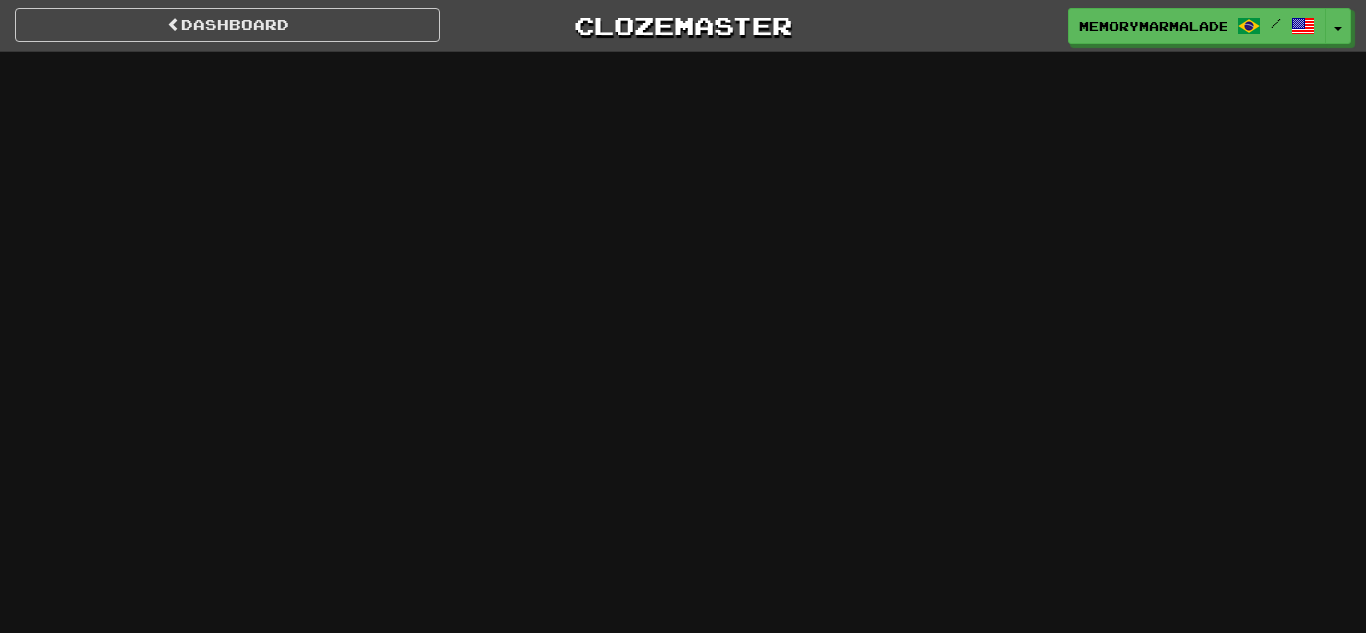 scroll, scrollTop: 0, scrollLeft: 0, axis: both 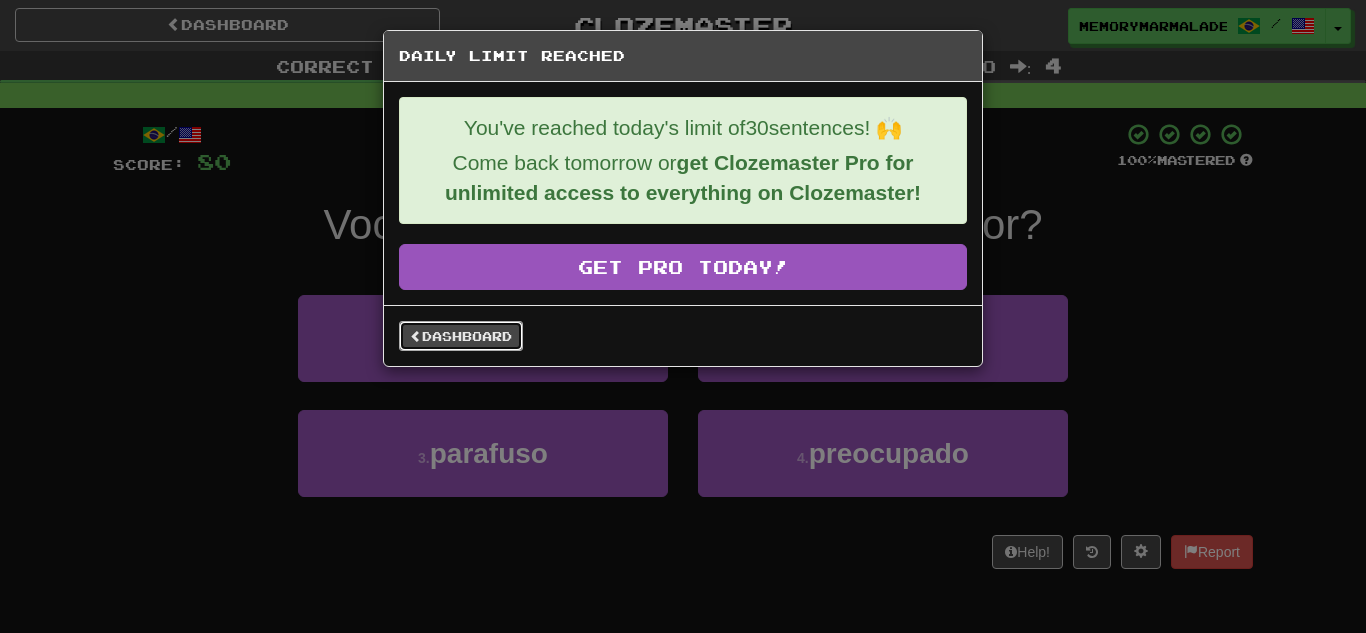 click on "Dashboard" at bounding box center (461, 336) 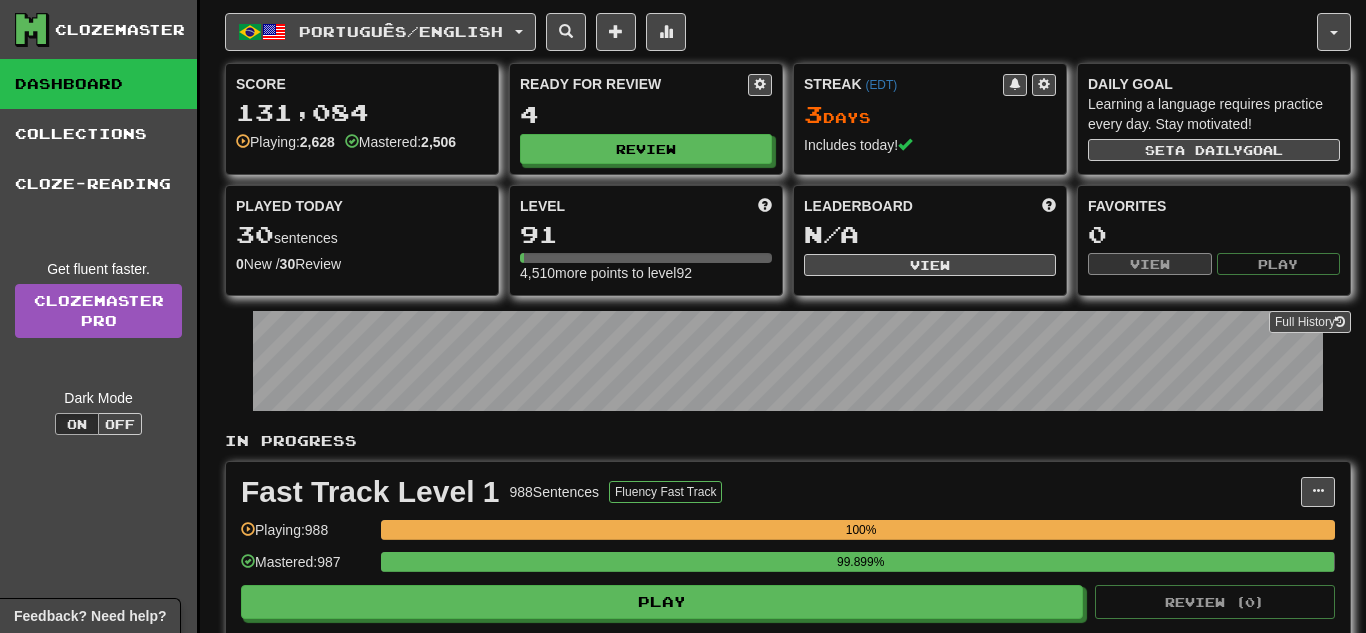 scroll, scrollTop: 0, scrollLeft: 0, axis: both 